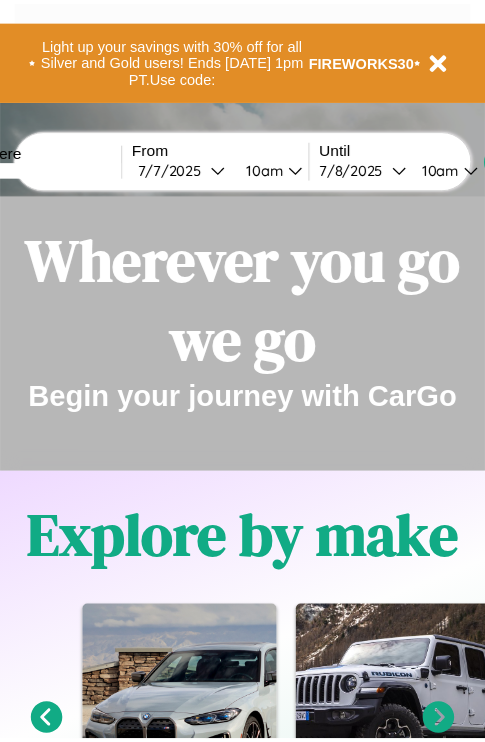 scroll, scrollTop: 0, scrollLeft: 0, axis: both 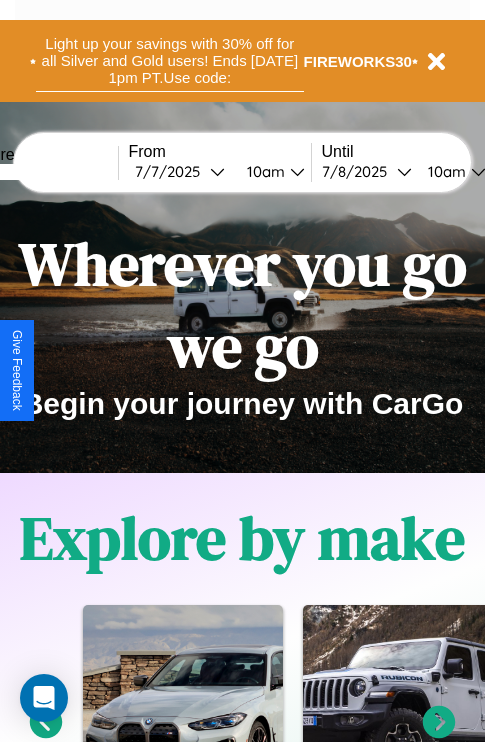 click on "Light up your savings with 30% off for all Silver and Gold users! Ends [DATE] 1pm PT.  Use code:" at bounding box center (170, 61) 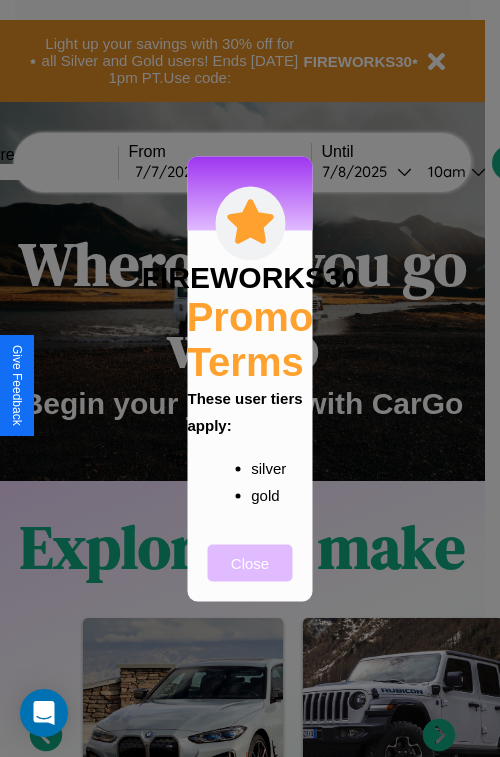 click on "Close" at bounding box center (250, 562) 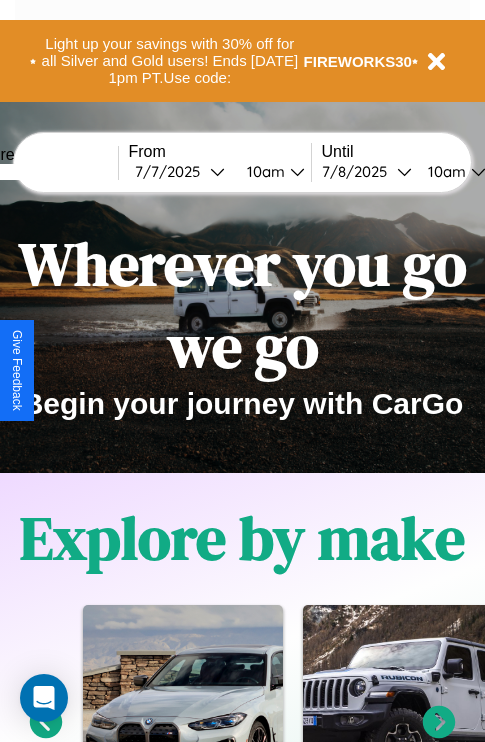 click at bounding box center [43, 172] 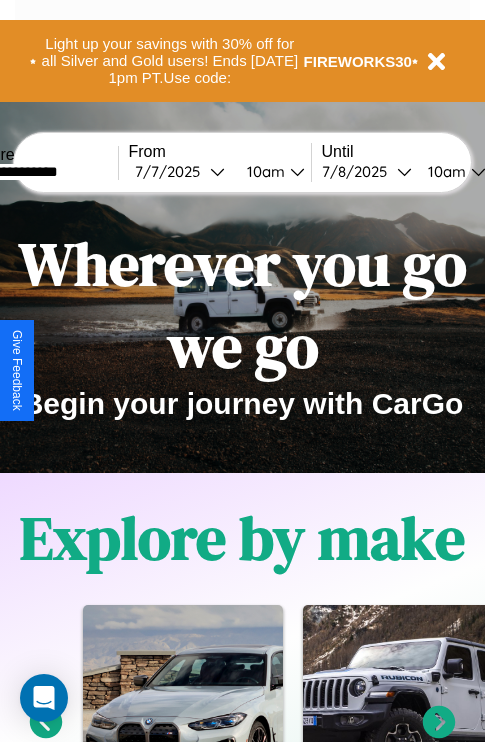 type on "**********" 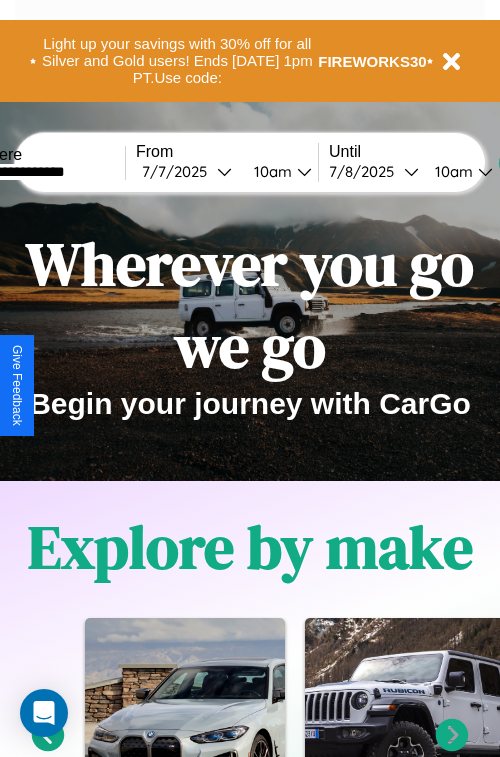 select on "*" 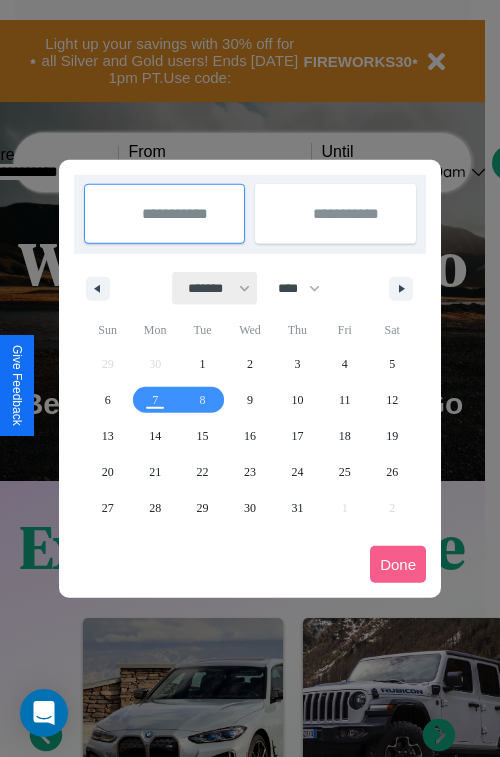 click on "******* ******** ***** ***** *** **** **** ****** ********* ******* ******** ********" at bounding box center [215, 288] 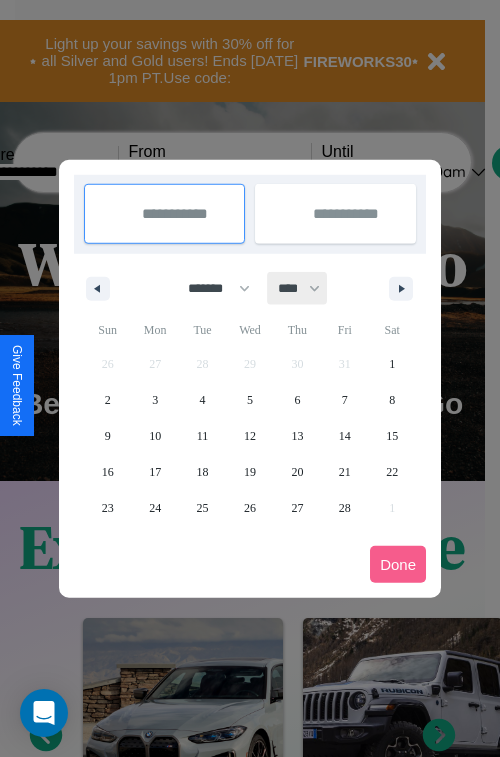 click on "**** **** **** **** **** **** **** **** **** **** **** **** **** **** **** **** **** **** **** **** **** **** **** **** **** **** **** **** **** **** **** **** **** **** **** **** **** **** **** **** **** **** **** **** **** **** **** **** **** **** **** **** **** **** **** **** **** **** **** **** **** **** **** **** **** **** **** **** **** **** **** **** **** **** **** **** **** **** **** **** **** **** **** **** **** **** **** **** **** **** **** **** **** **** **** **** **** **** **** **** **** **** **** **** **** **** **** **** **** **** **** **** **** **** **** **** **** **** **** **** ****" at bounding box center (298, 288) 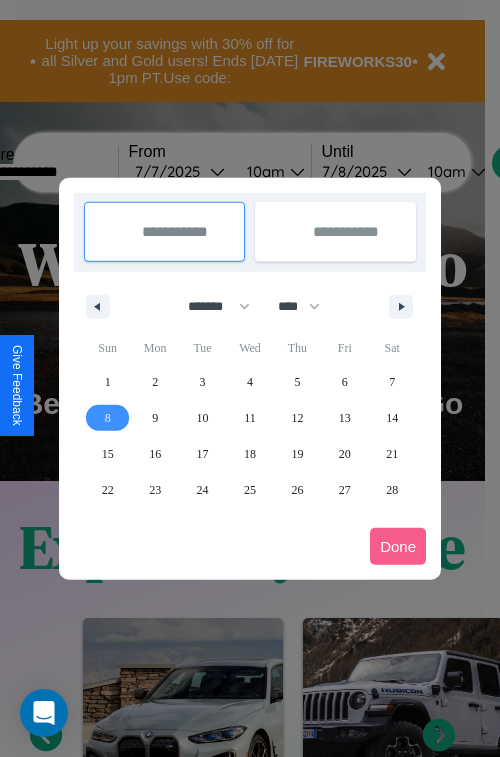click on "8" at bounding box center [108, 418] 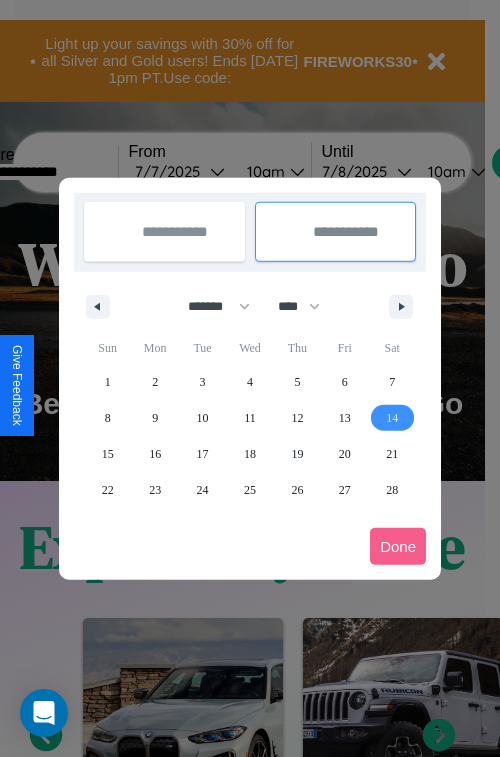click on "14" at bounding box center [392, 418] 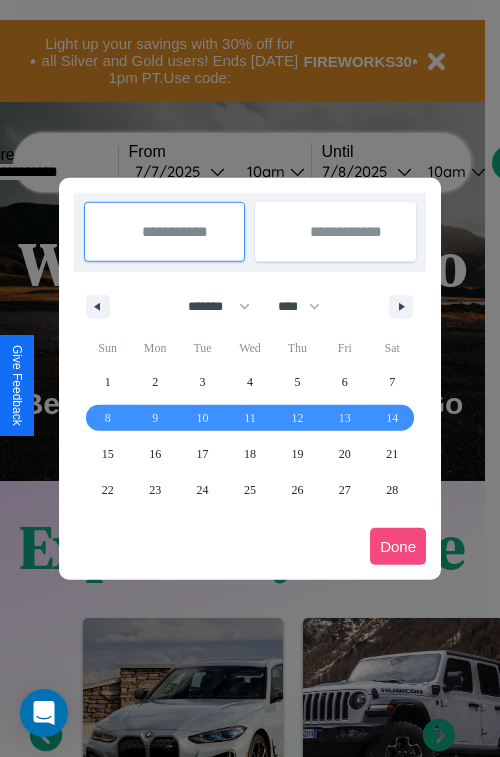 click on "Done" at bounding box center (398, 546) 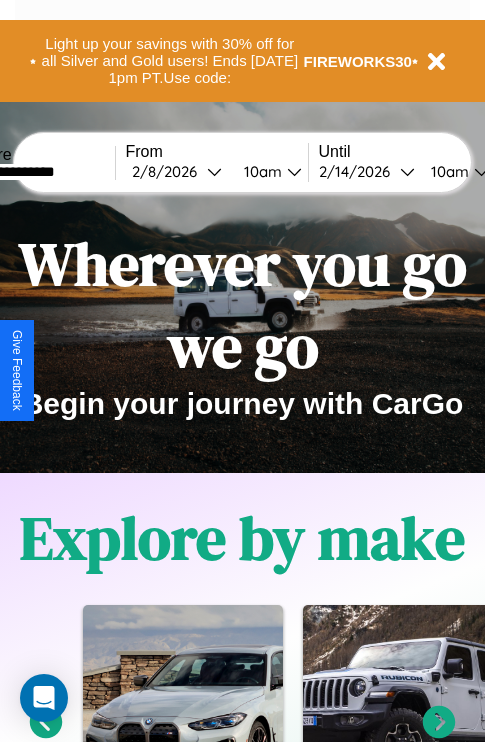scroll, scrollTop: 0, scrollLeft: 71, axis: horizontal 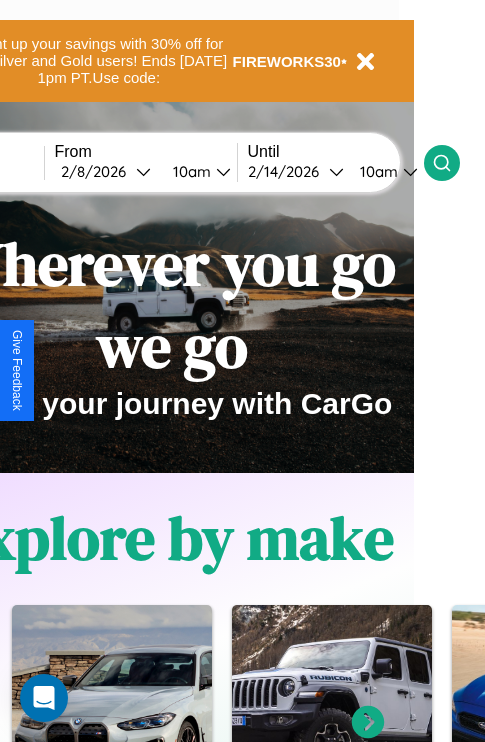 click 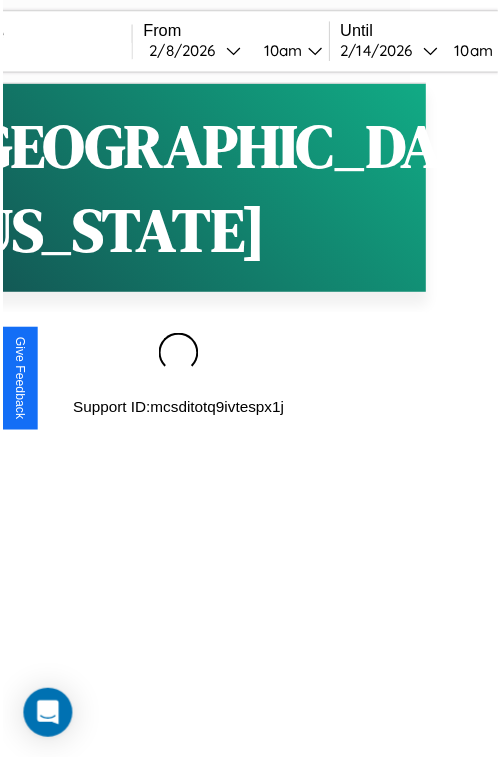 scroll, scrollTop: 0, scrollLeft: 0, axis: both 